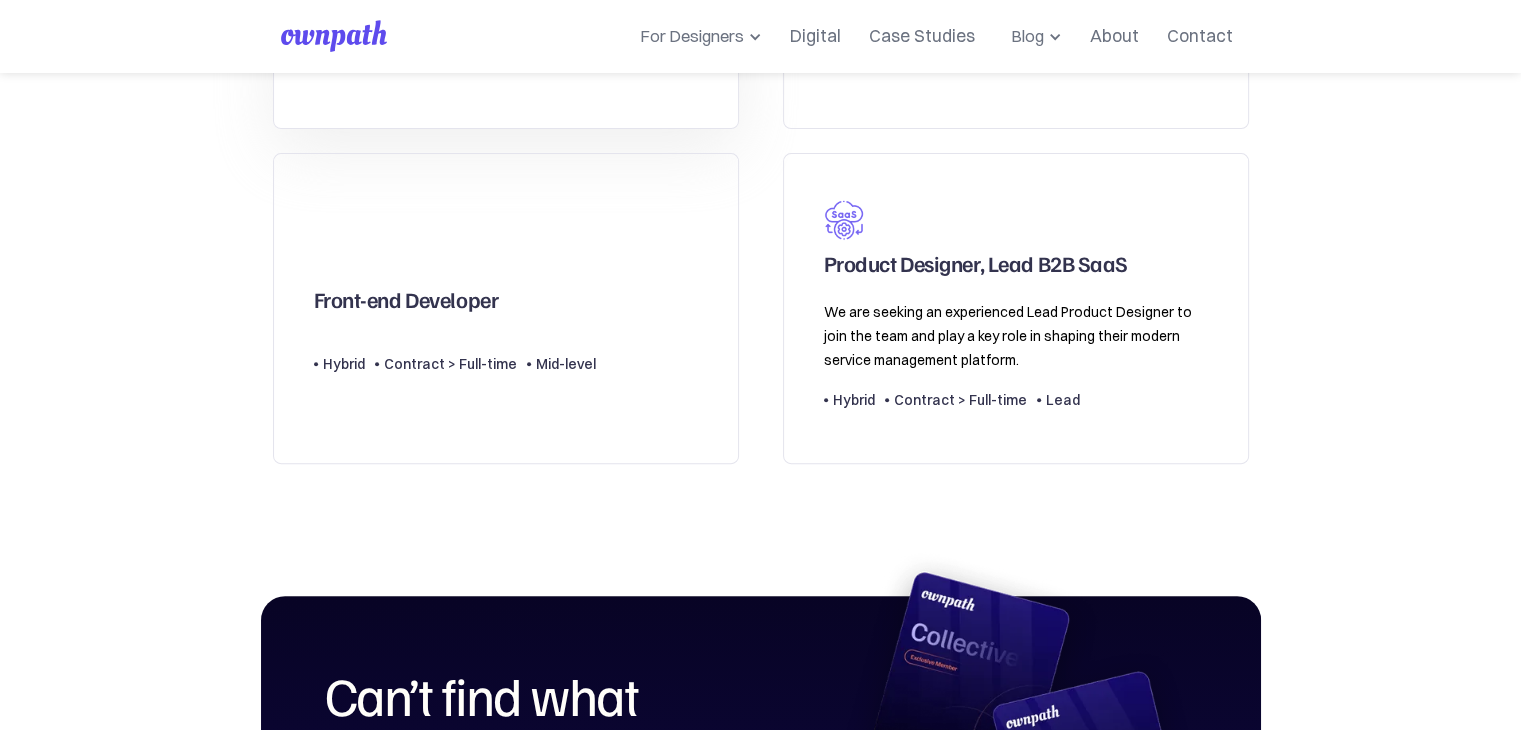 scroll, scrollTop: 787, scrollLeft: 0, axis: vertical 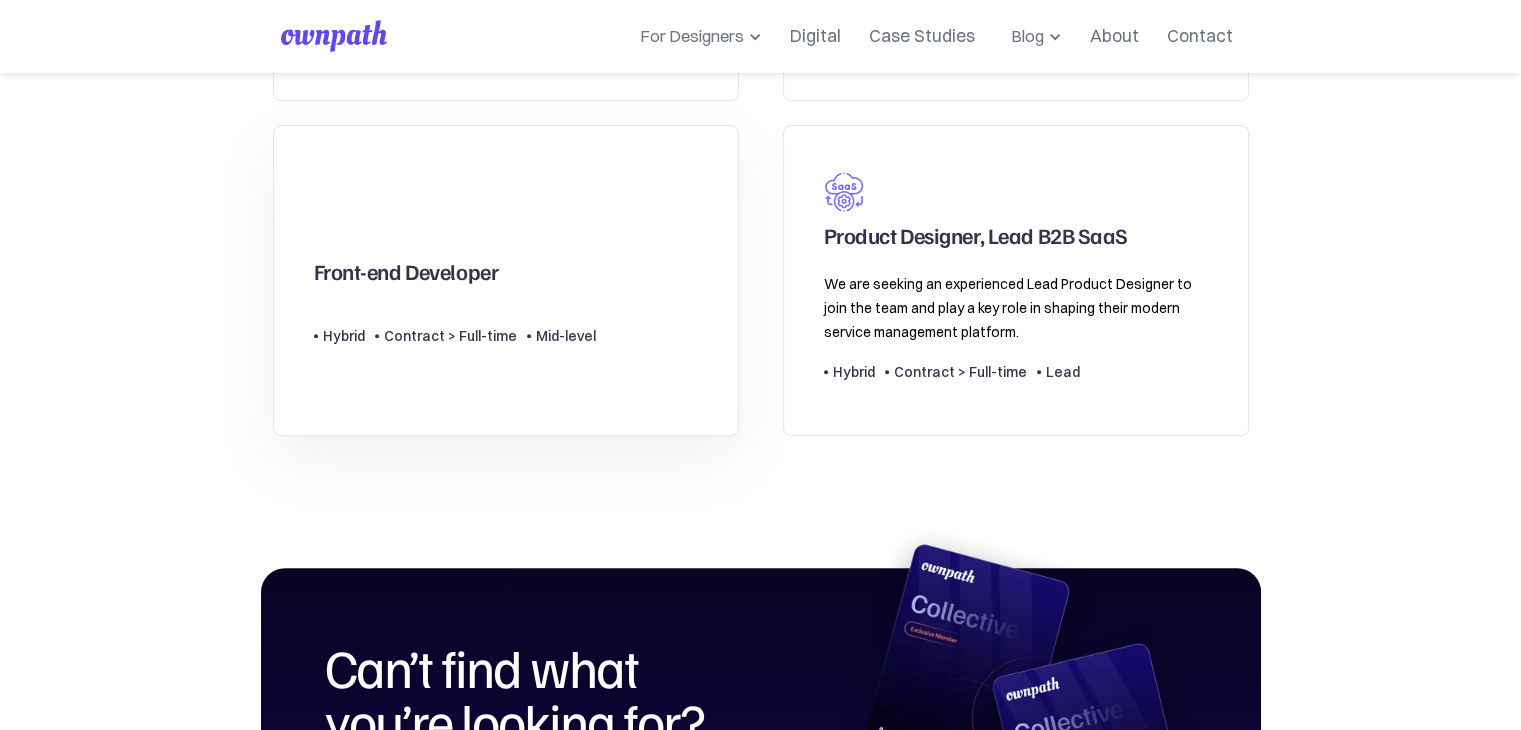 click on "Front-end Developer Type Level Hybrid Contract > Full-time Mid-level" at bounding box center (506, 280) 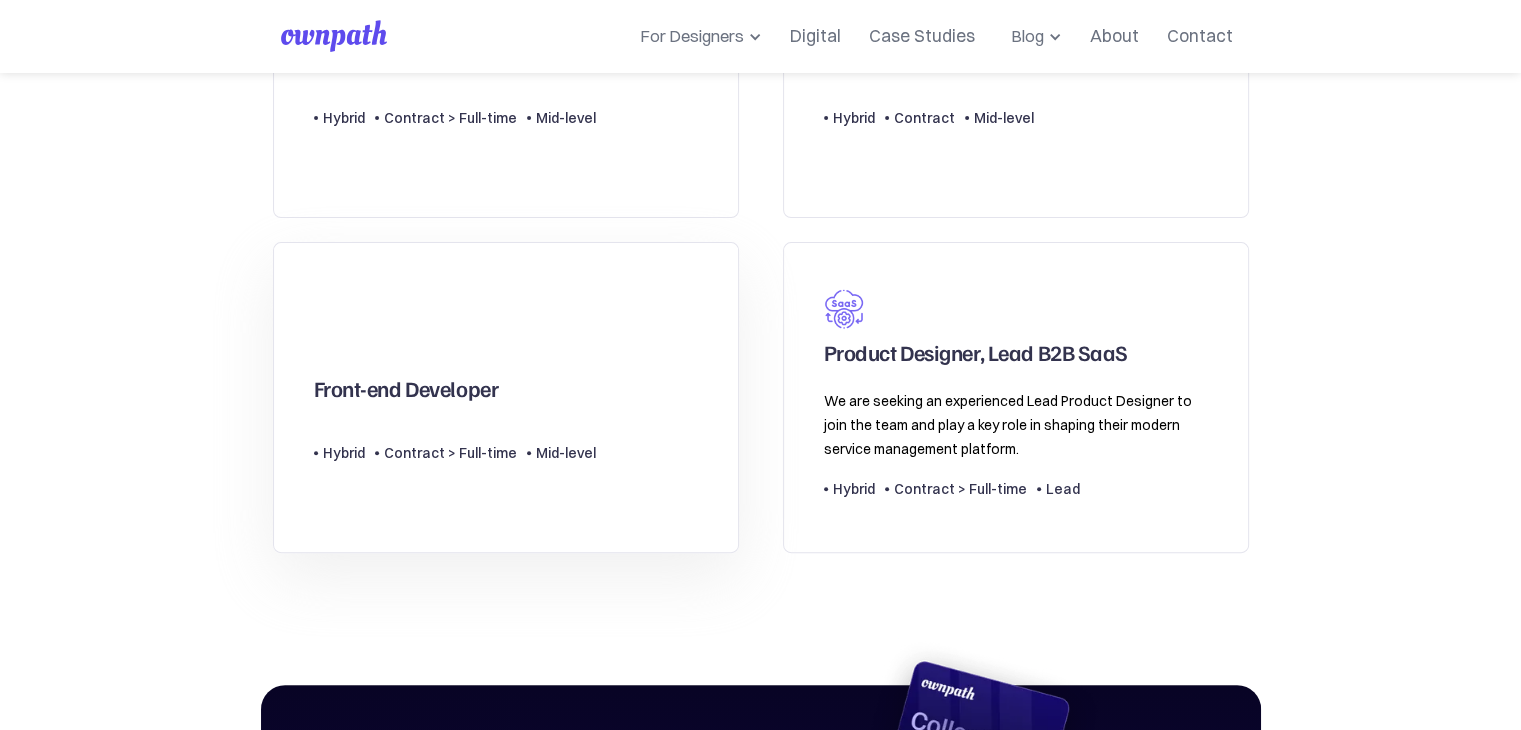 scroll, scrollTop: 671, scrollLeft: 0, axis: vertical 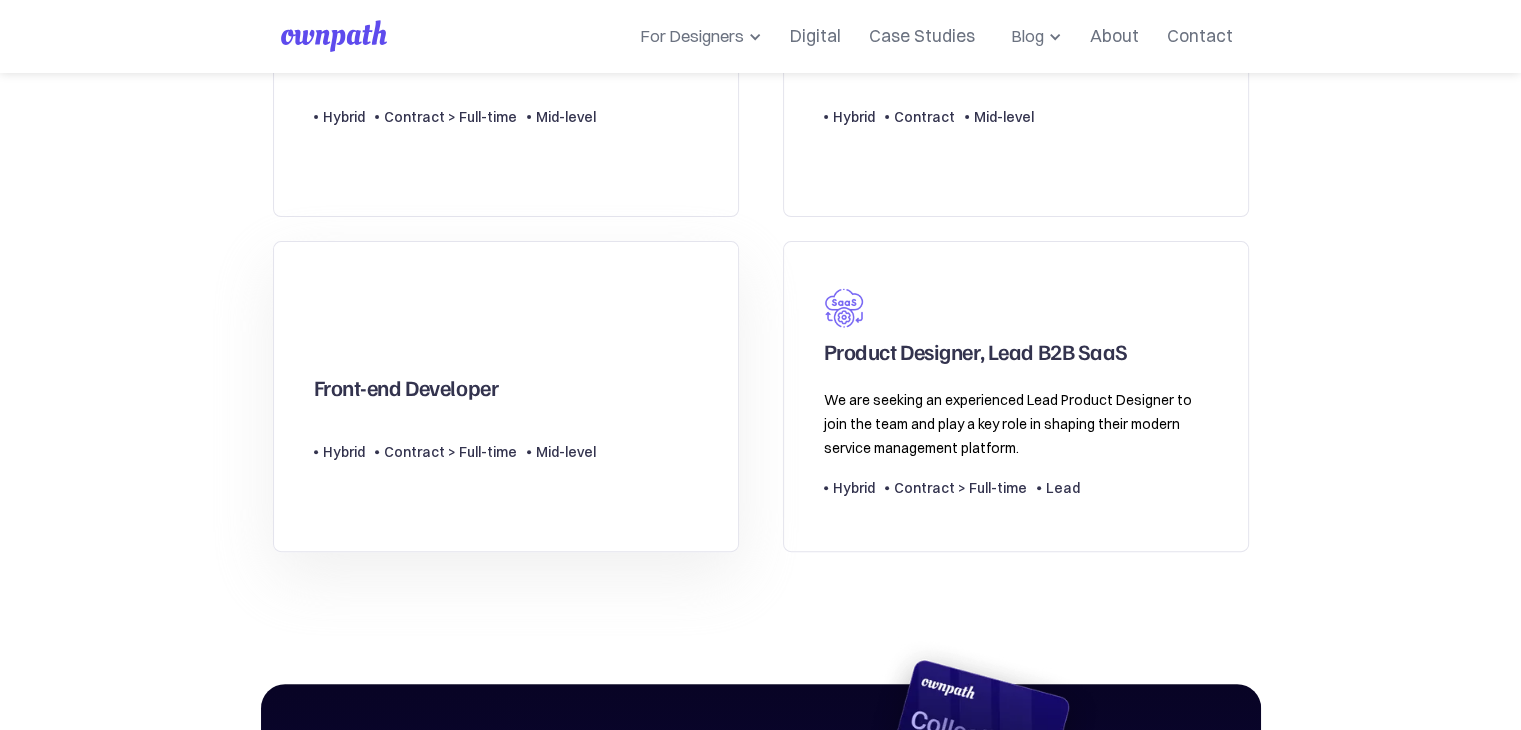 click on "Front-end Developer" at bounding box center [406, 392] 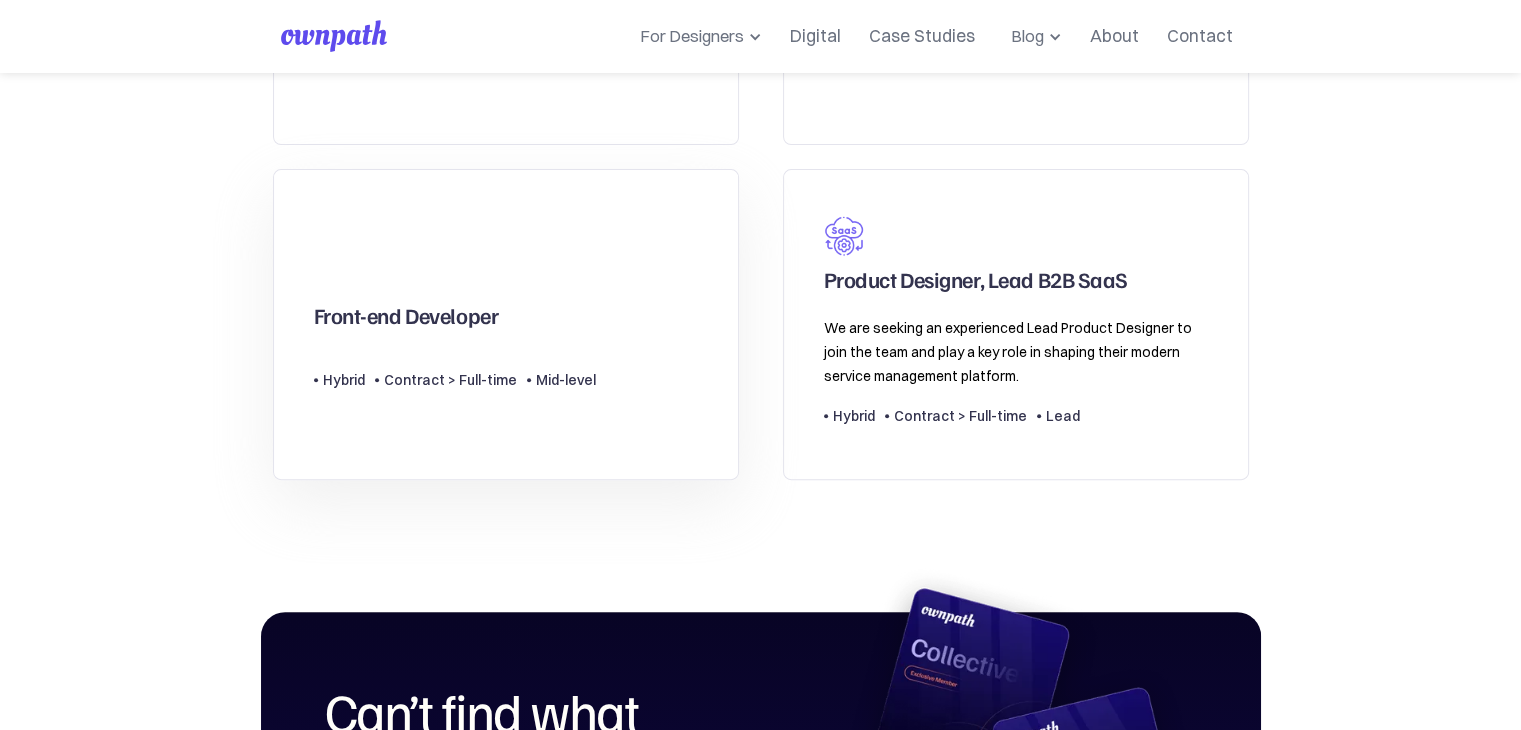 scroll, scrollTop: 746, scrollLeft: 0, axis: vertical 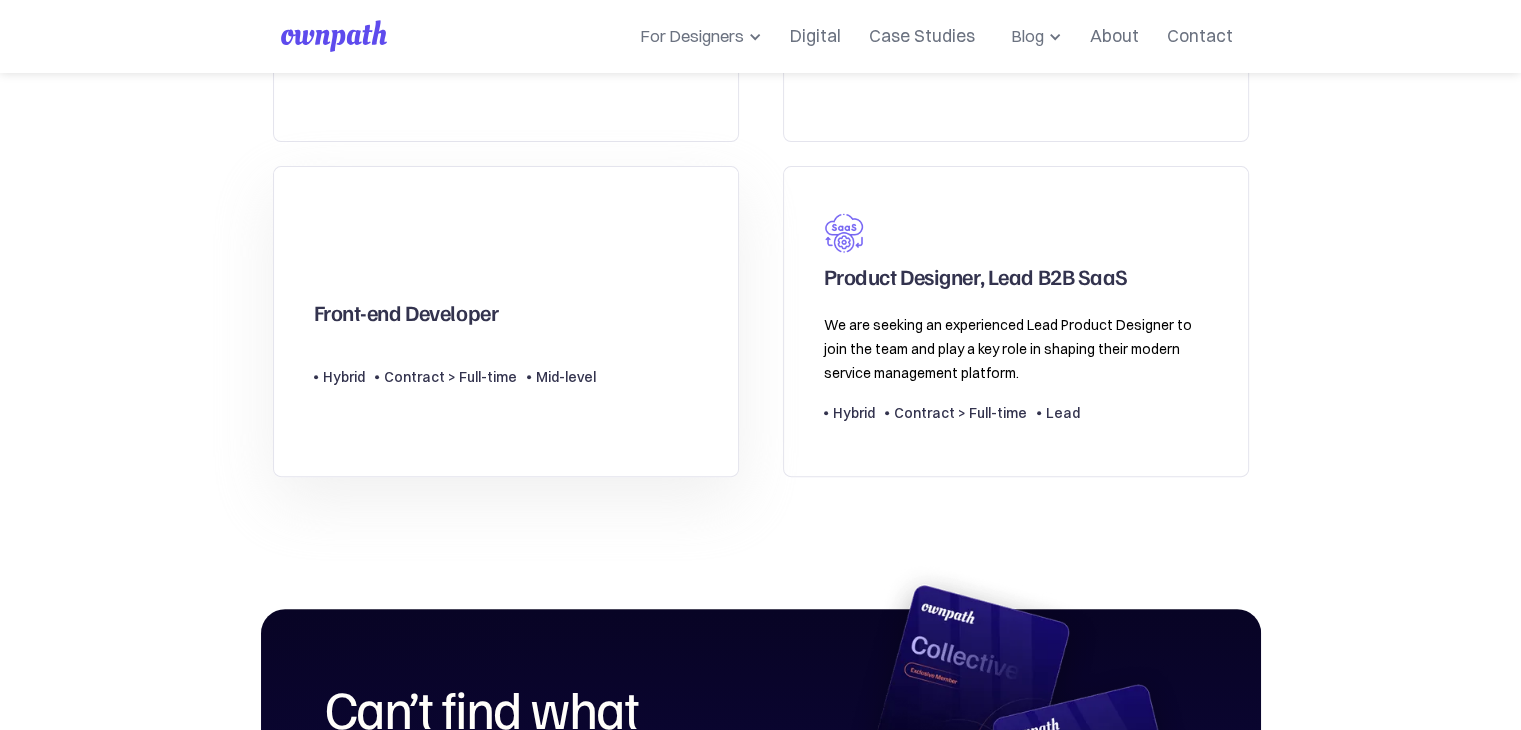 click on "Front-end Developer" at bounding box center [406, 317] 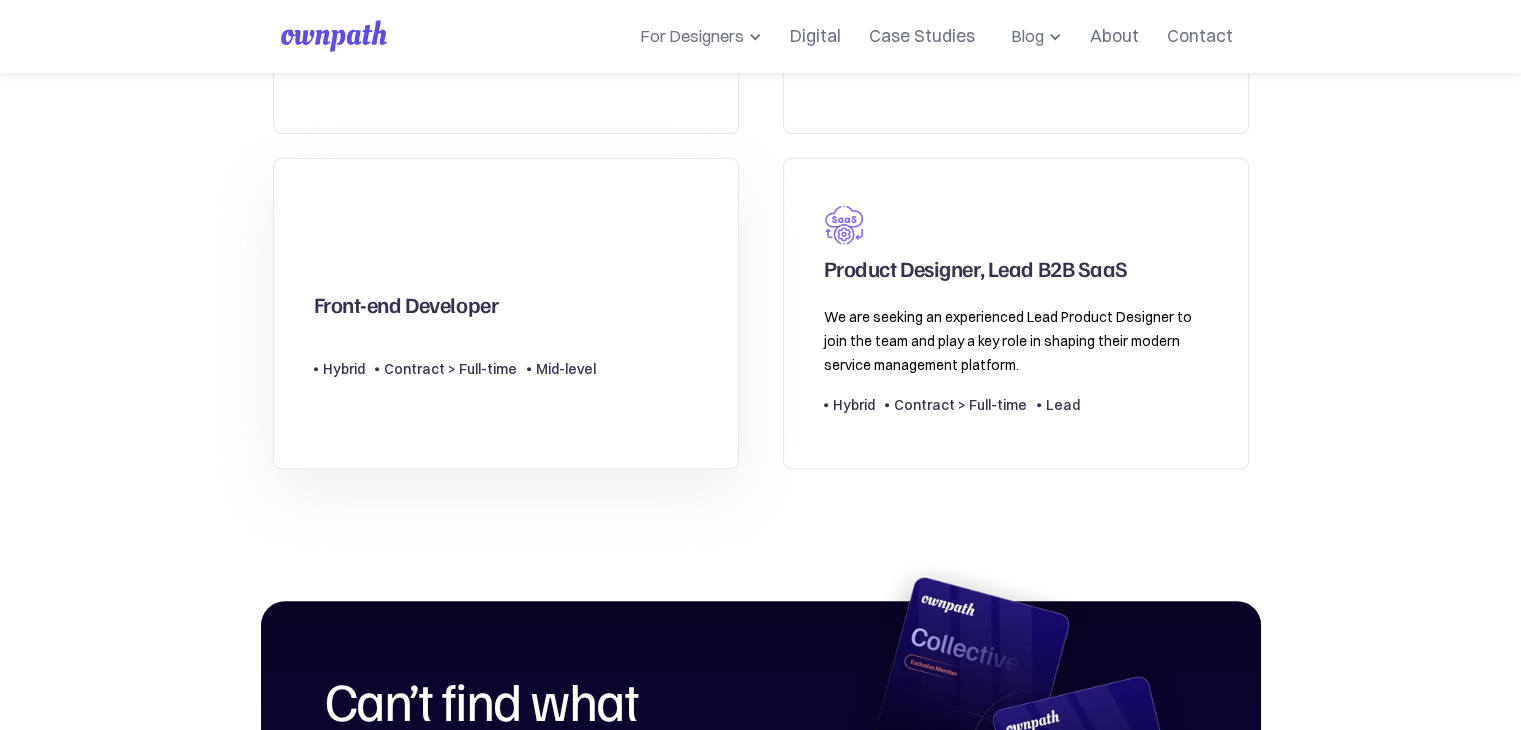 click on "Front-end Developer Type Level Hybrid Contract > Full-time Mid-level" at bounding box center [506, 313] 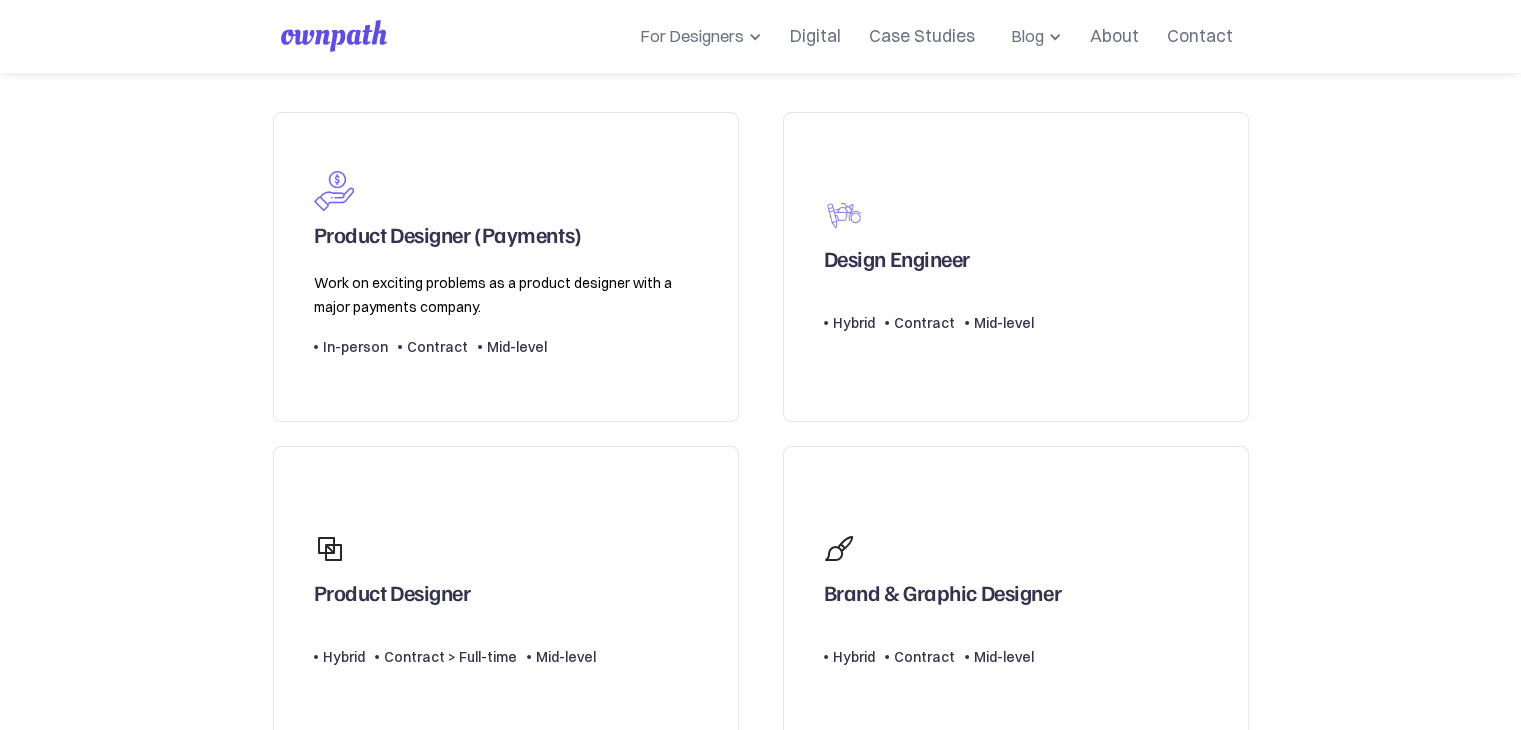 scroll, scrollTop: 0, scrollLeft: 0, axis: both 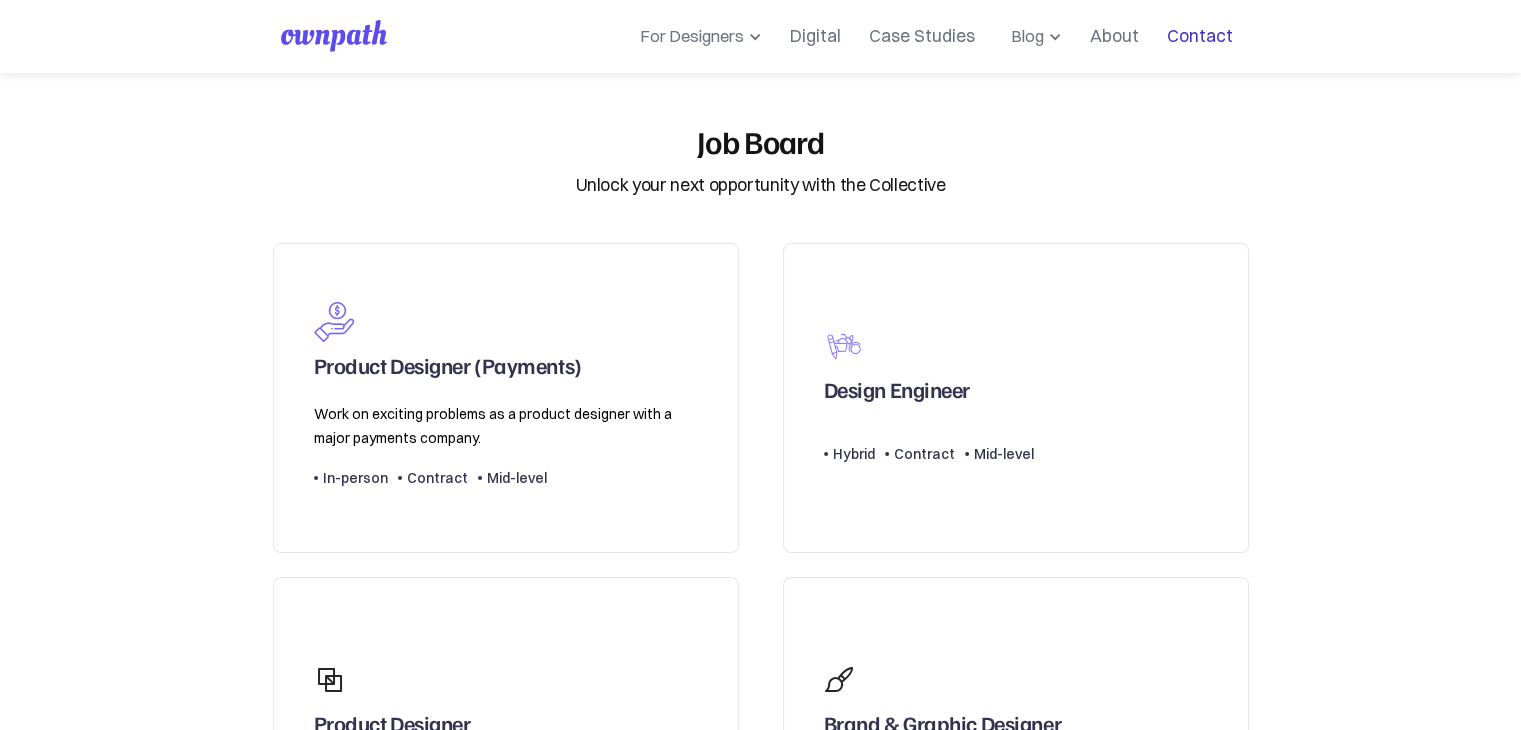 click on "Contact" at bounding box center [1200, 36] 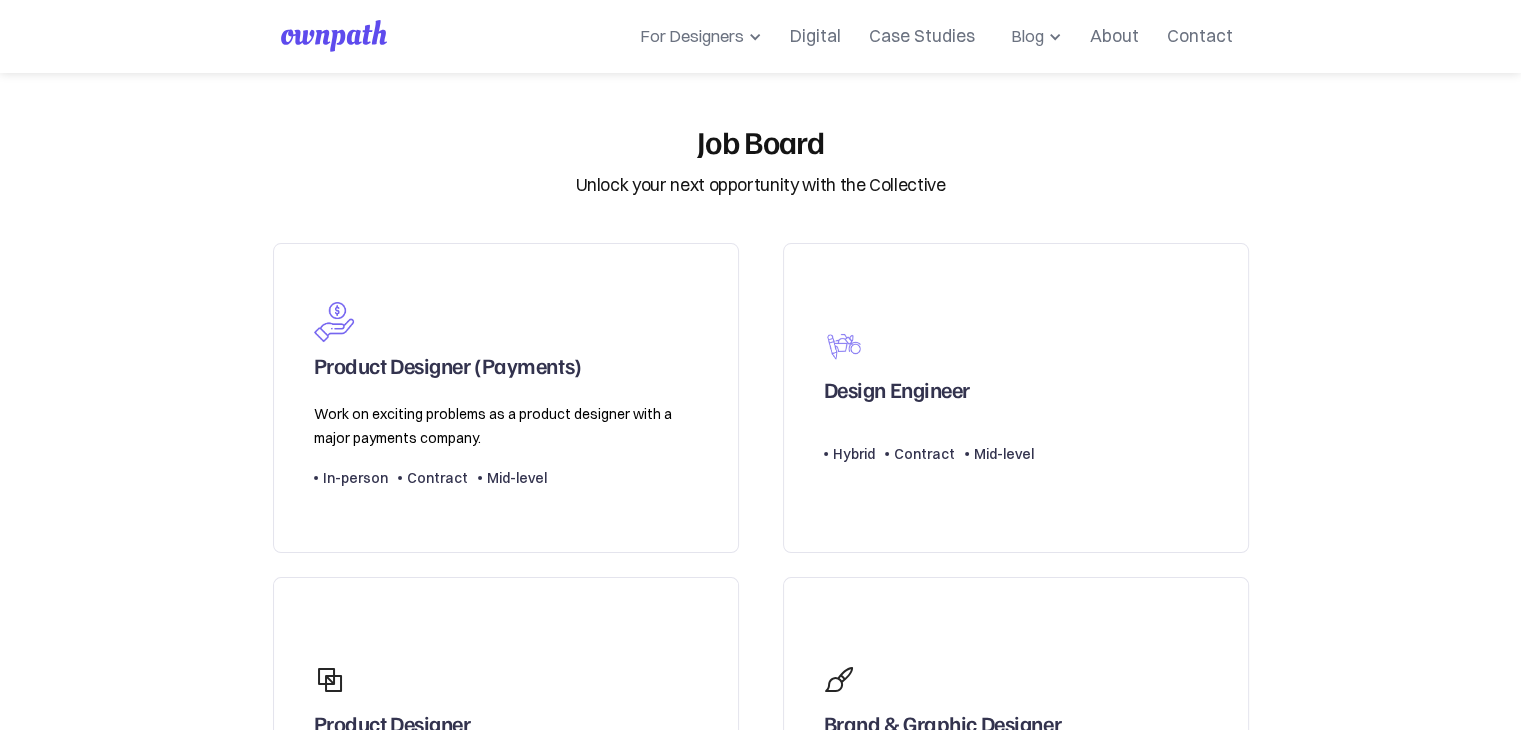 click on "For Companies For Designers Collective Job Board Product Design Fellowship Events Resources Design Residency Work on exciting projects with startups. Get an all-access pass to our programs. Be part of a curated design community. Digital Case Studies Blog All Placement Stories Fellow stories Case studies Career insights Expert interviews Design Residency Work on exciting projects with startups. Get an all-access pass to our programs. Be part of a curated design community. Resources About Contact Register Now" at bounding box center [760, 36] 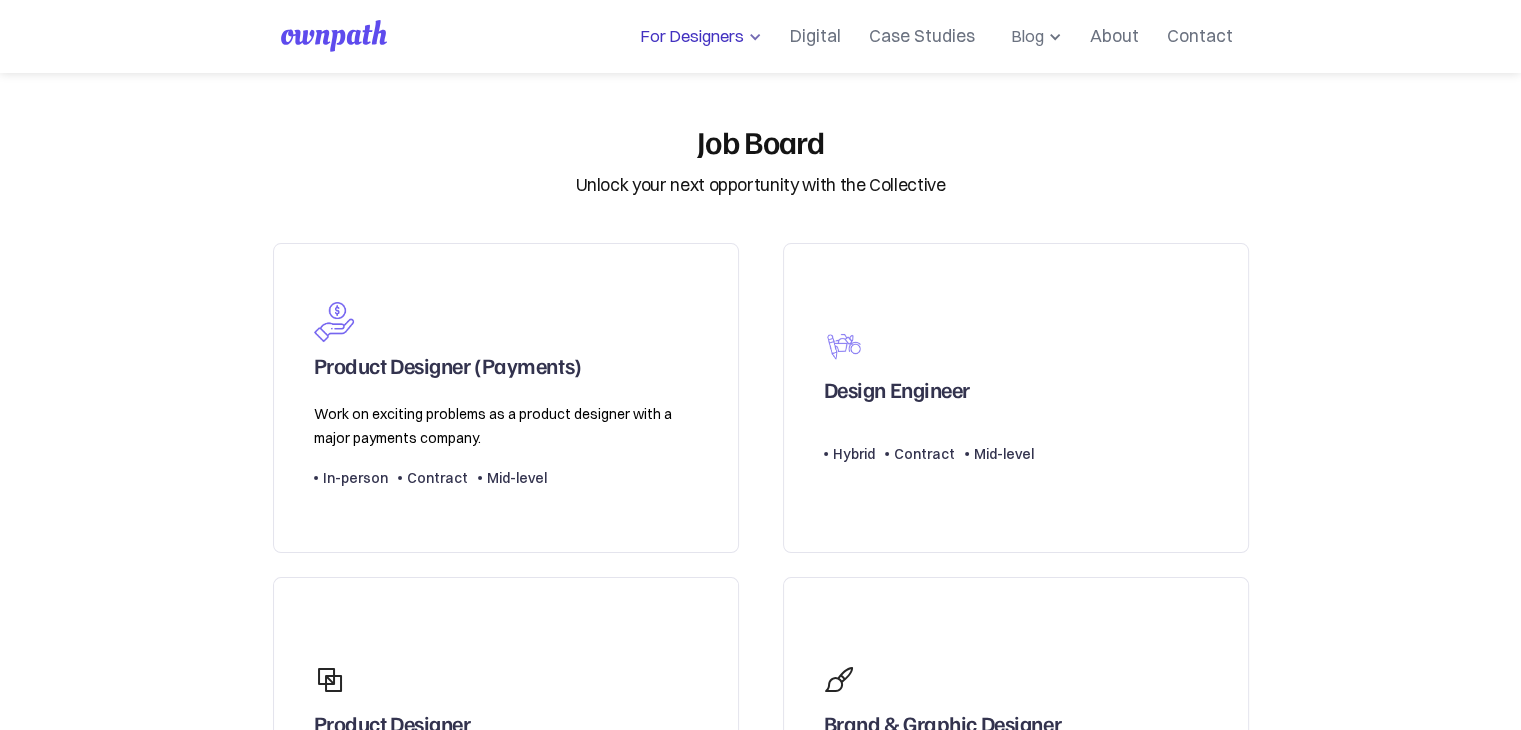 click on "Digital" at bounding box center [815, 36] 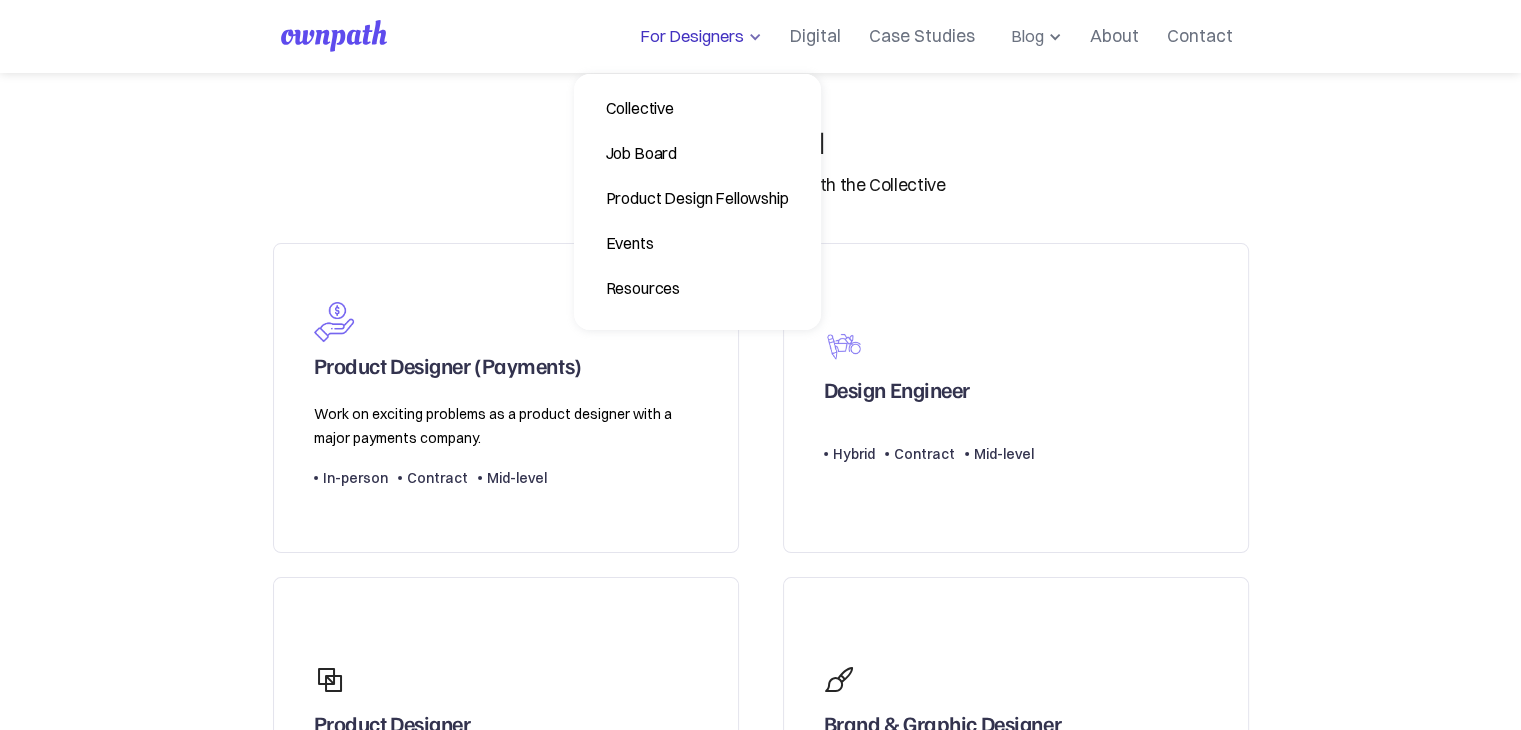 click on "For Designers" at bounding box center [688, 36] 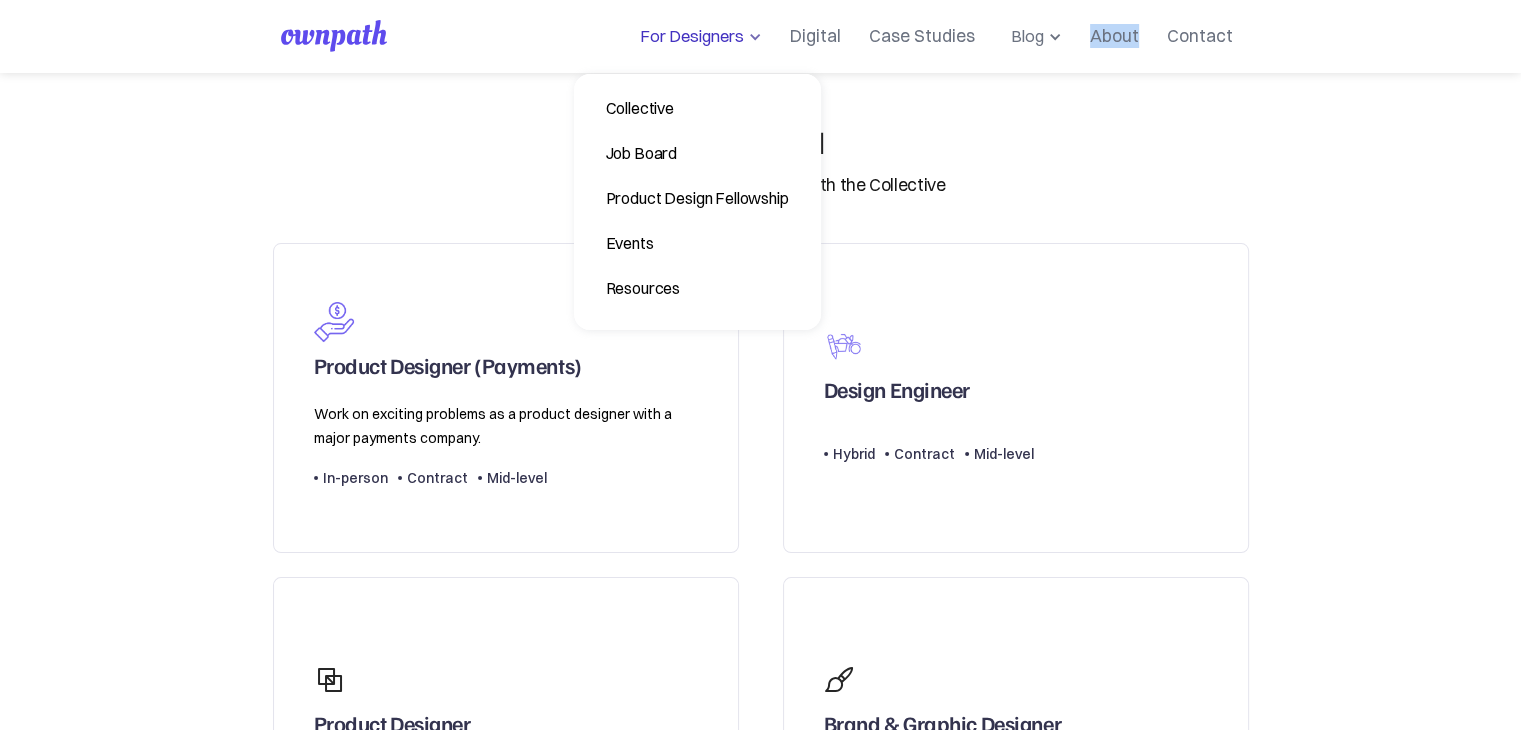click on "For Designers" at bounding box center (688, 36) 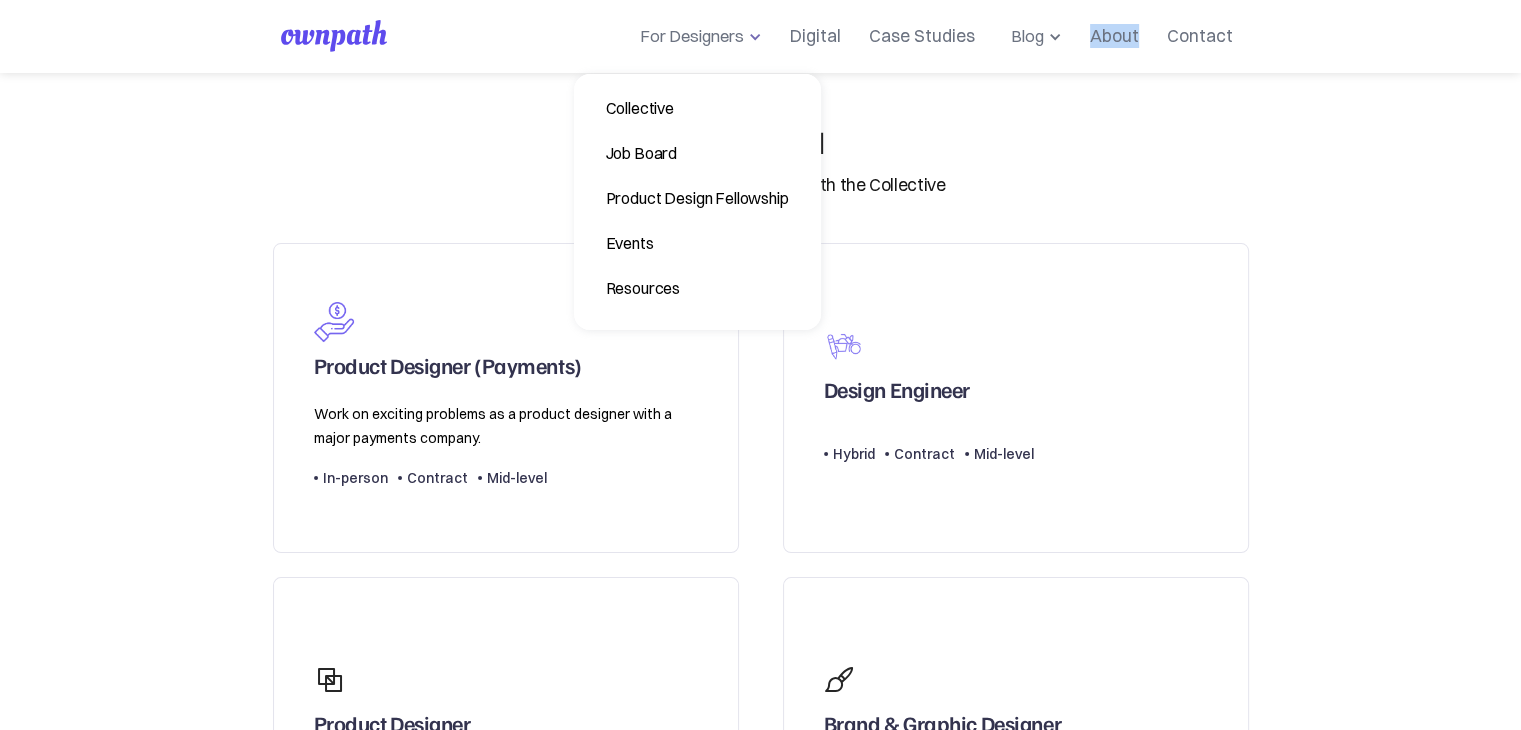 click at bounding box center (755, 37) 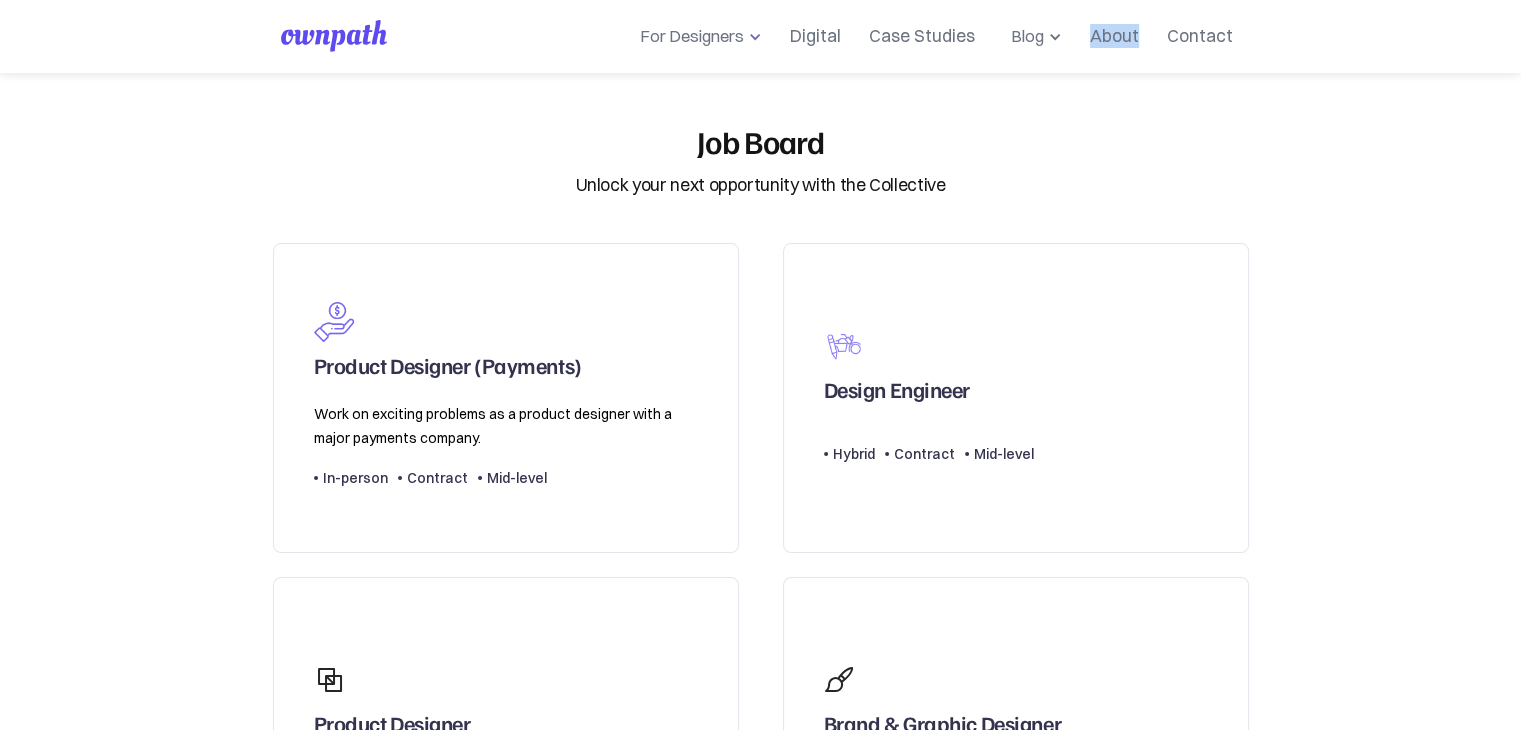 click at bounding box center (755, 37) 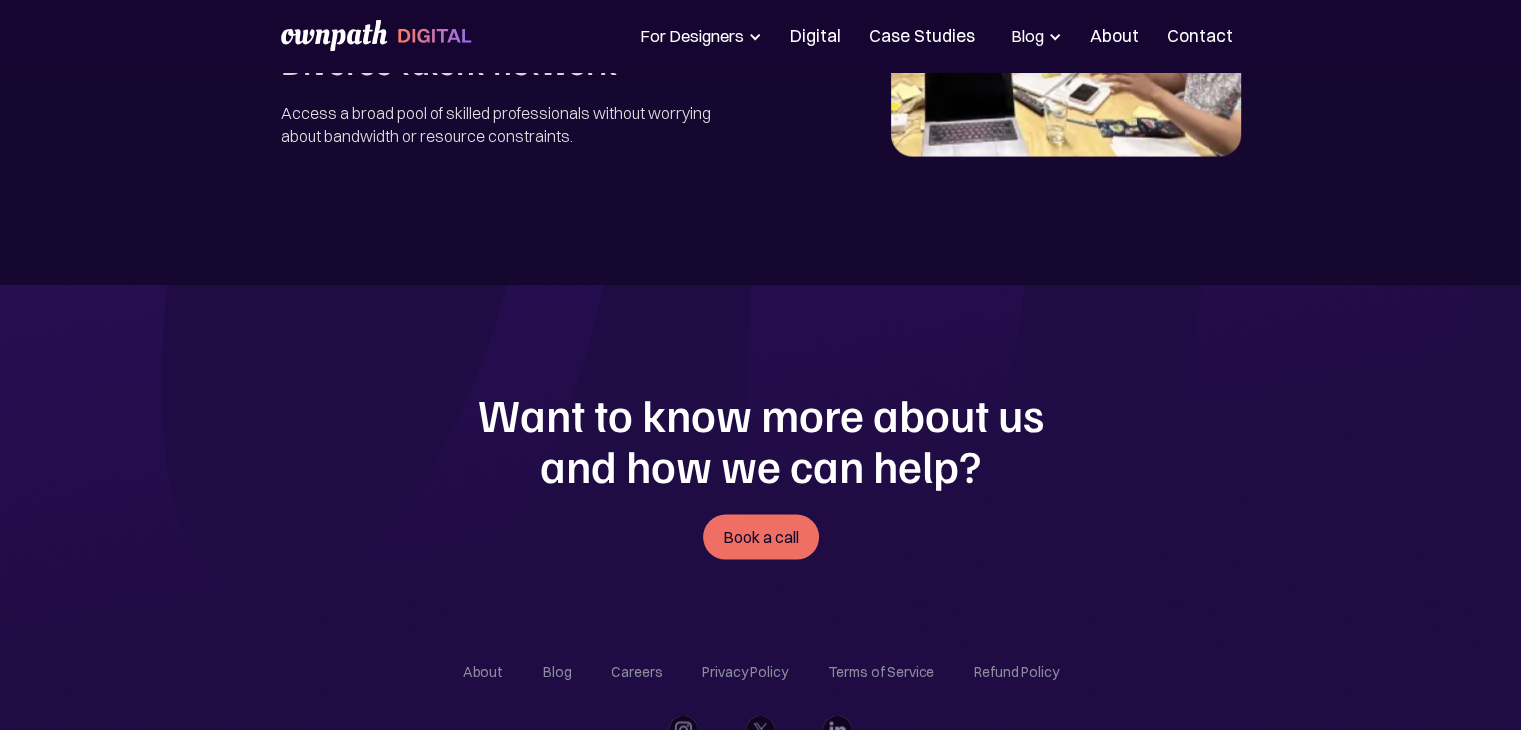 scroll, scrollTop: 4240, scrollLeft: 0, axis: vertical 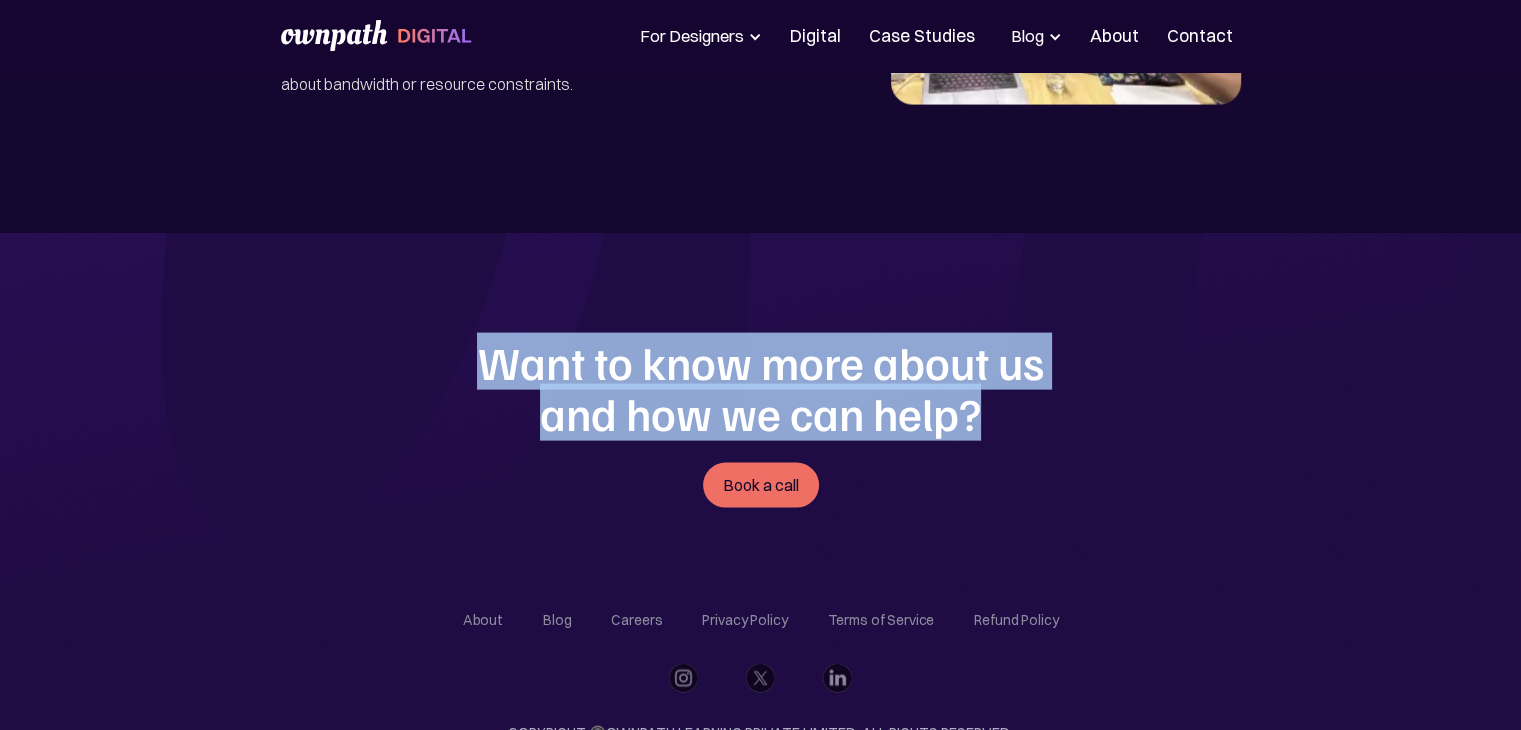 drag, startPoint x: 456, startPoint y: 267, endPoint x: 1041, endPoint y: 385, distance: 596.7822 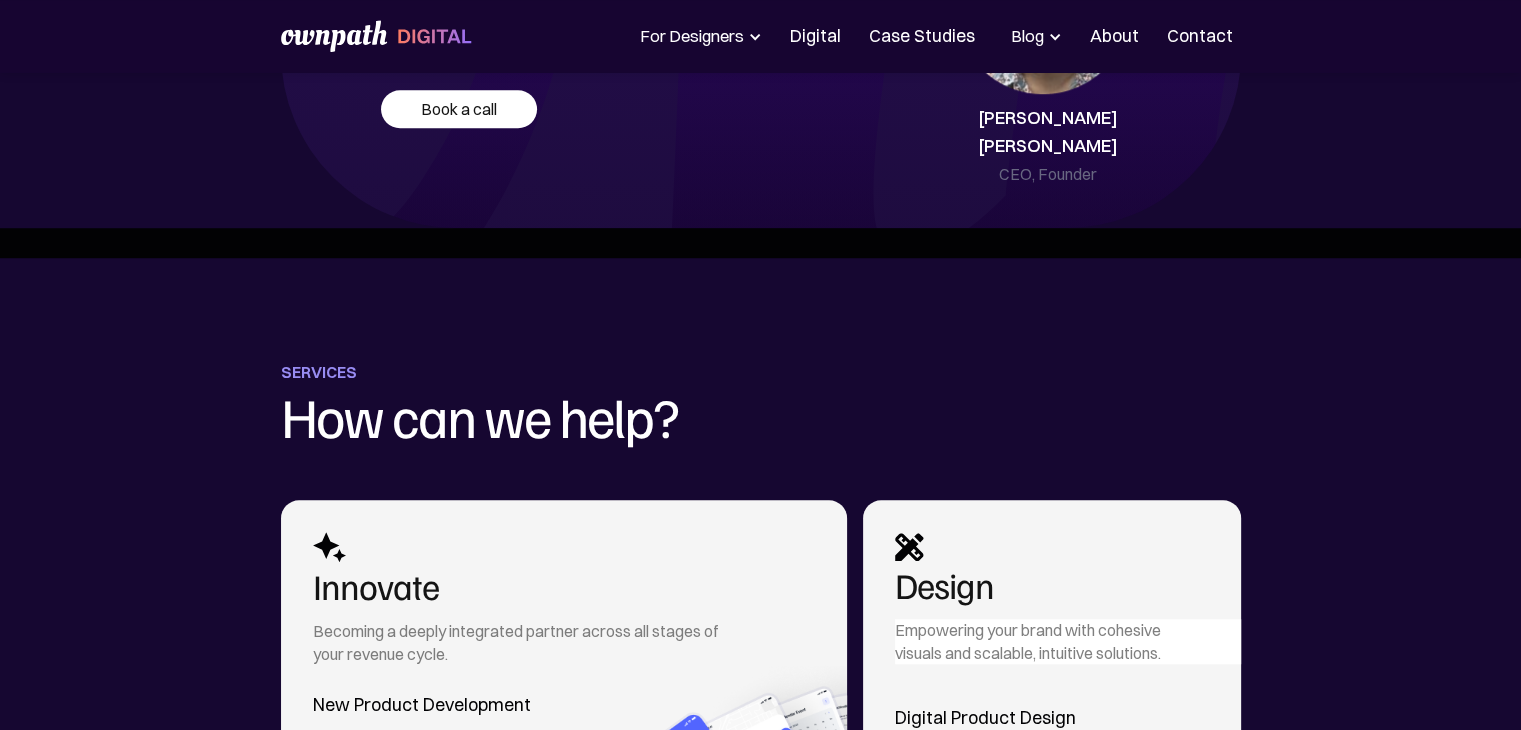 scroll, scrollTop: 1464, scrollLeft: 0, axis: vertical 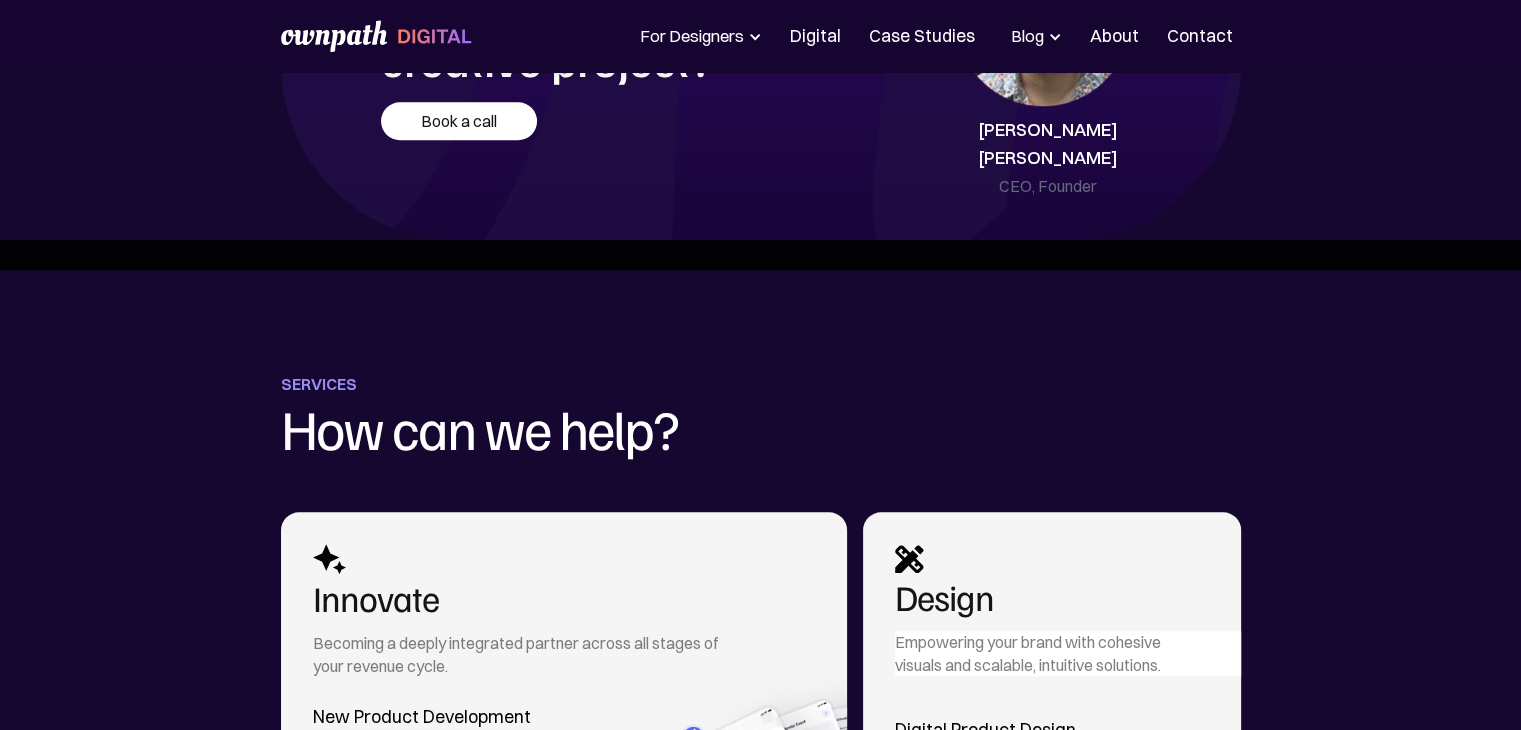 drag, startPoint x: 849, startPoint y: 425, endPoint x: 852, endPoint y: 441, distance: 16.27882 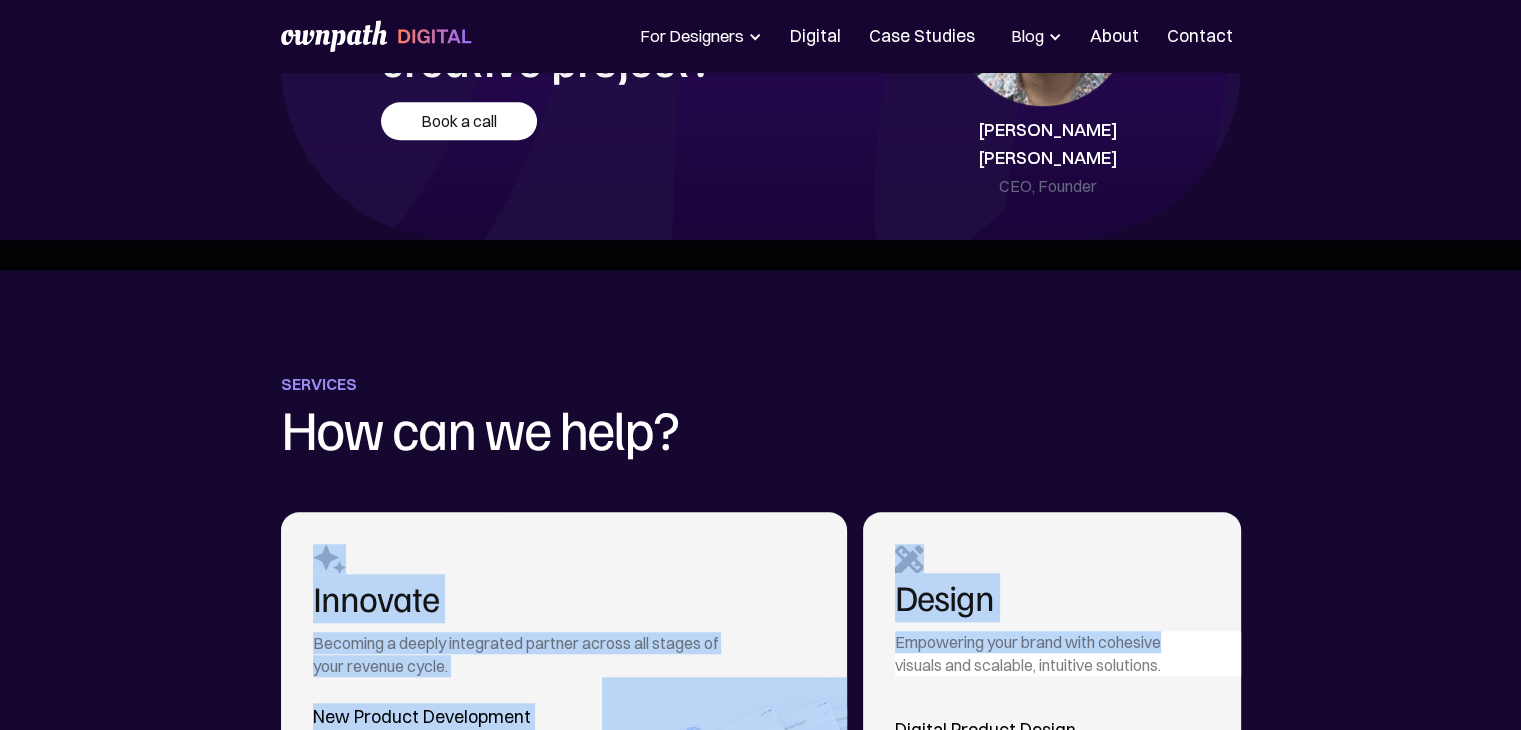 drag, startPoint x: 852, startPoint y: 441, endPoint x: 1252, endPoint y: 569, distance: 419.98096 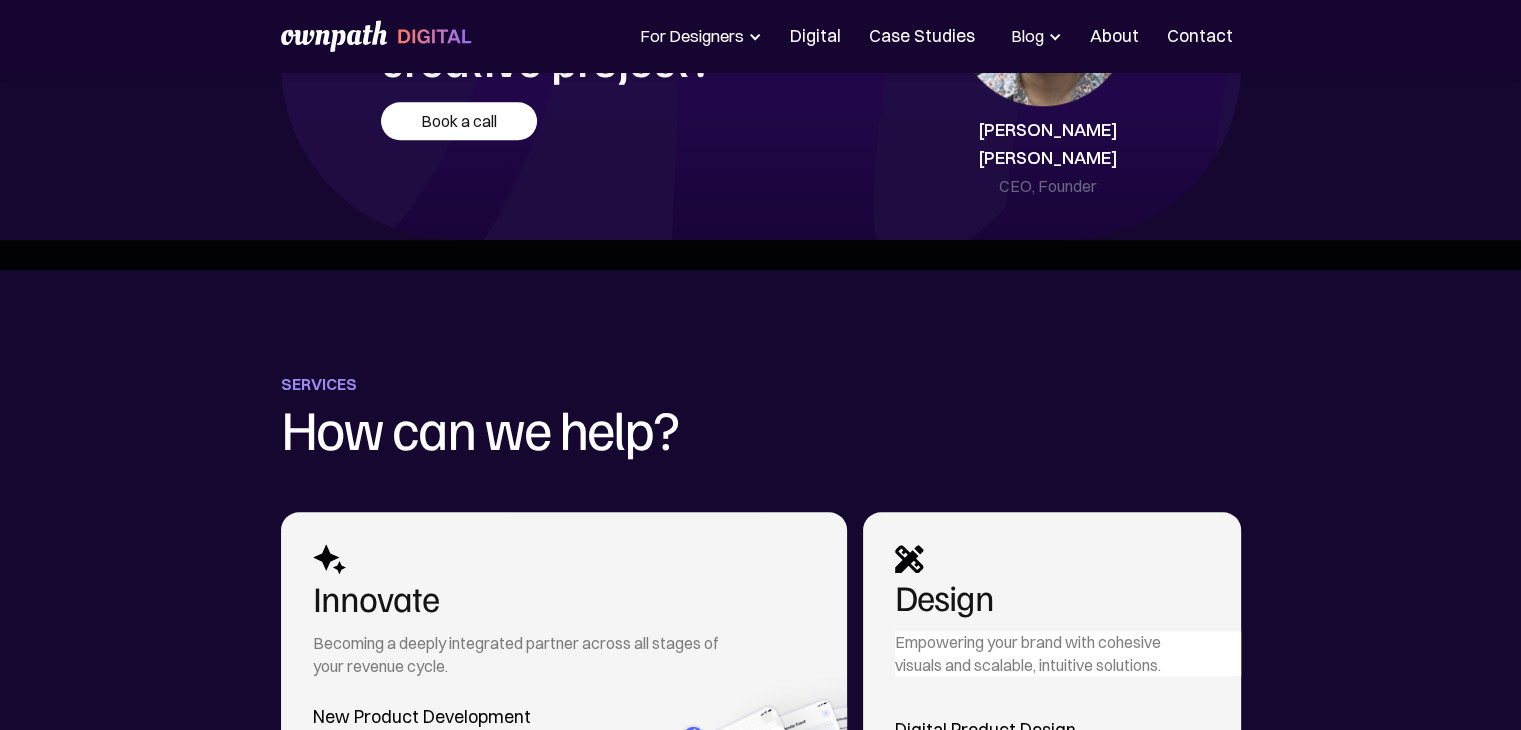 click on "Empowering your brand with cohesive visuals and scalable, intuitive solutions." at bounding box center [1068, 653] 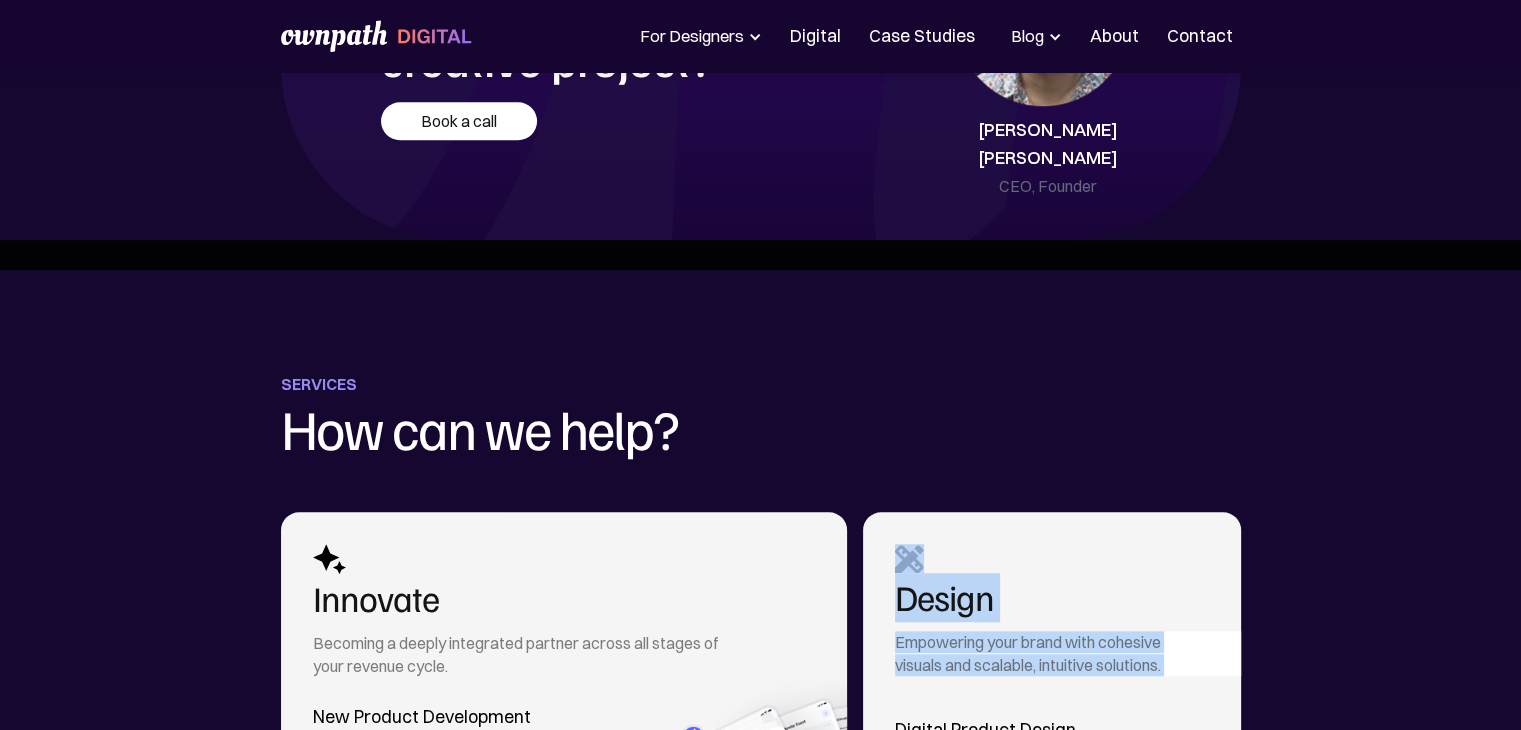 drag, startPoint x: 1178, startPoint y: 585, endPoint x: 876, endPoint y: 469, distance: 323.51196 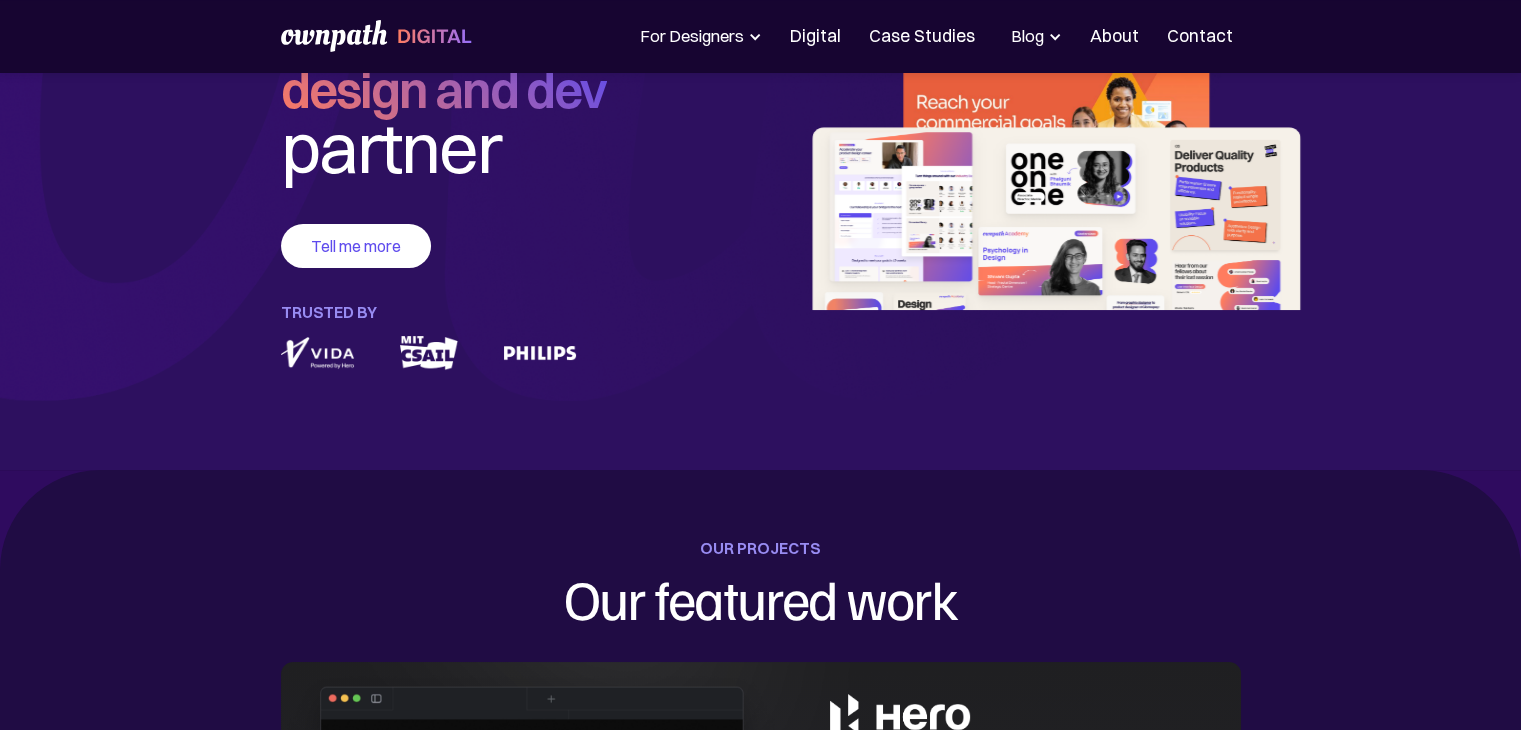 scroll, scrollTop: 0, scrollLeft: 0, axis: both 